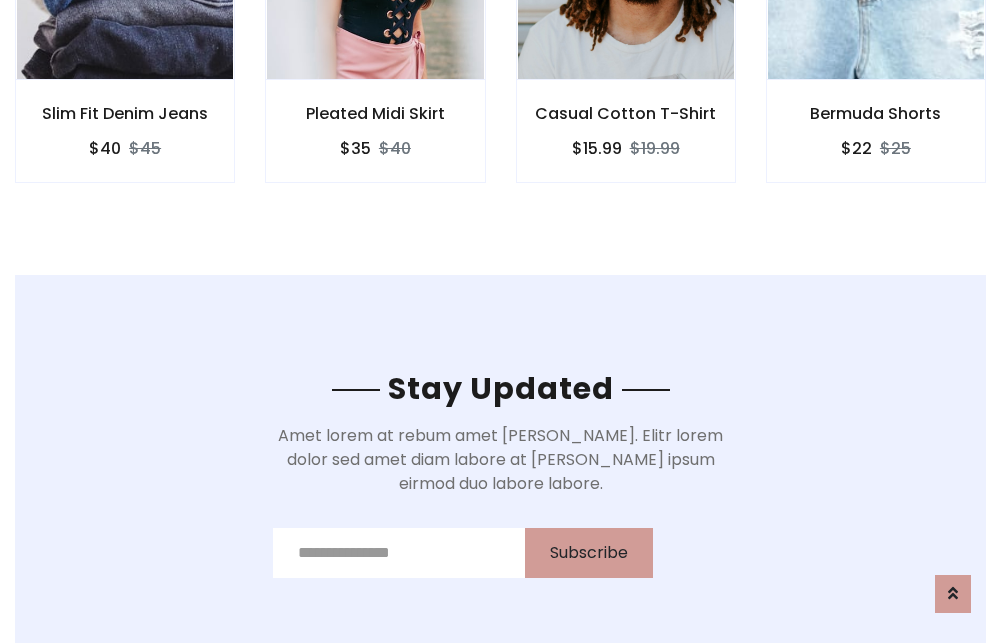 scroll, scrollTop: 3012, scrollLeft: 0, axis: vertical 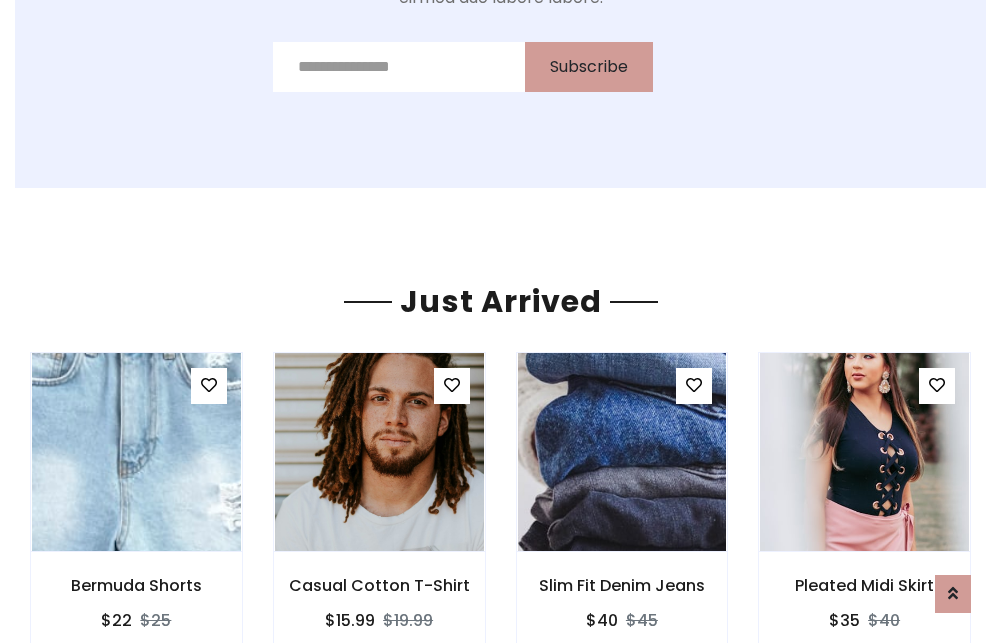 click on "Casual Cotton T-Shirt
$15.99
$19.99" at bounding box center [626, -441] 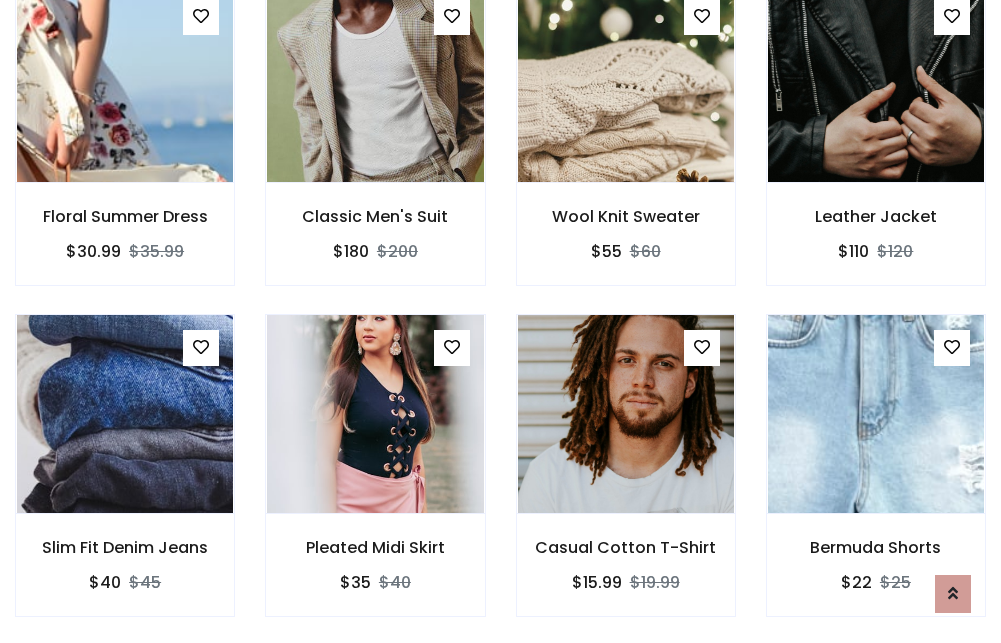 click on "Casual Cotton T-Shirt
$15.99
$19.99" at bounding box center [626, 479] 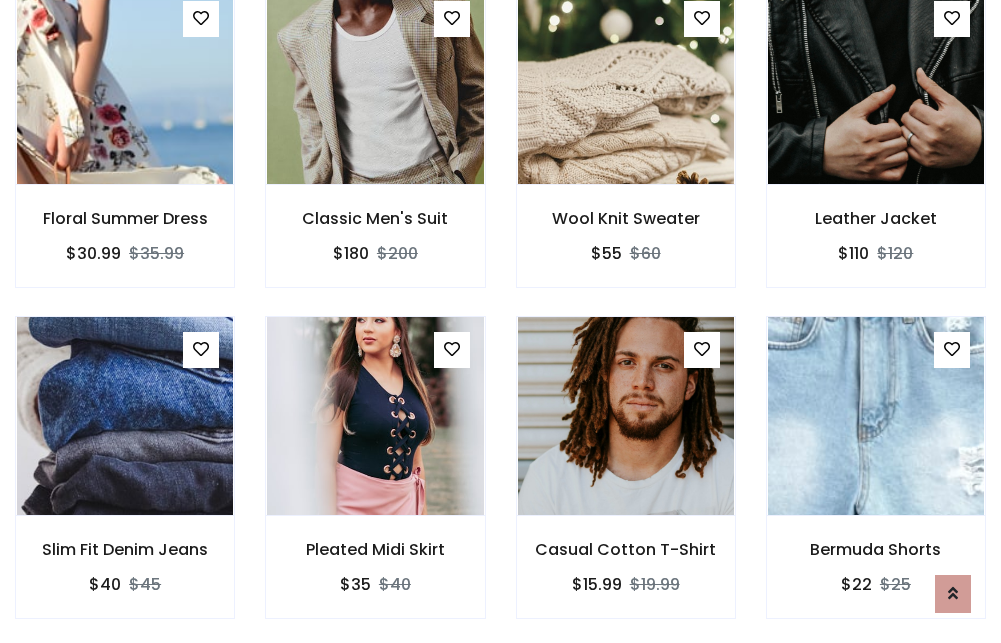 click on "Casual Cotton T-Shirt
$15.99
$19.99" at bounding box center (626, 481) 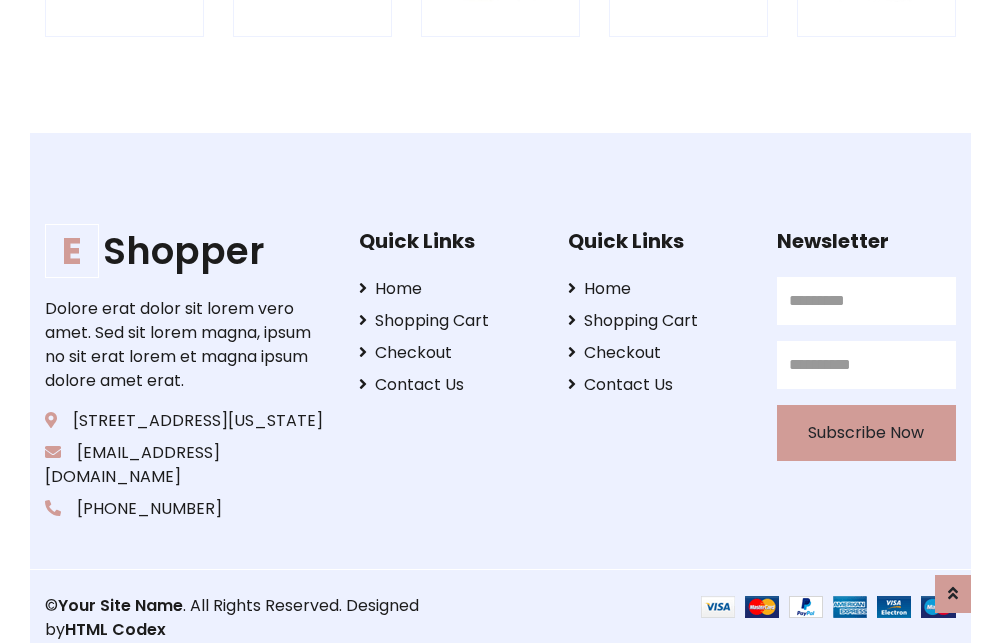 scroll, scrollTop: 3807, scrollLeft: 0, axis: vertical 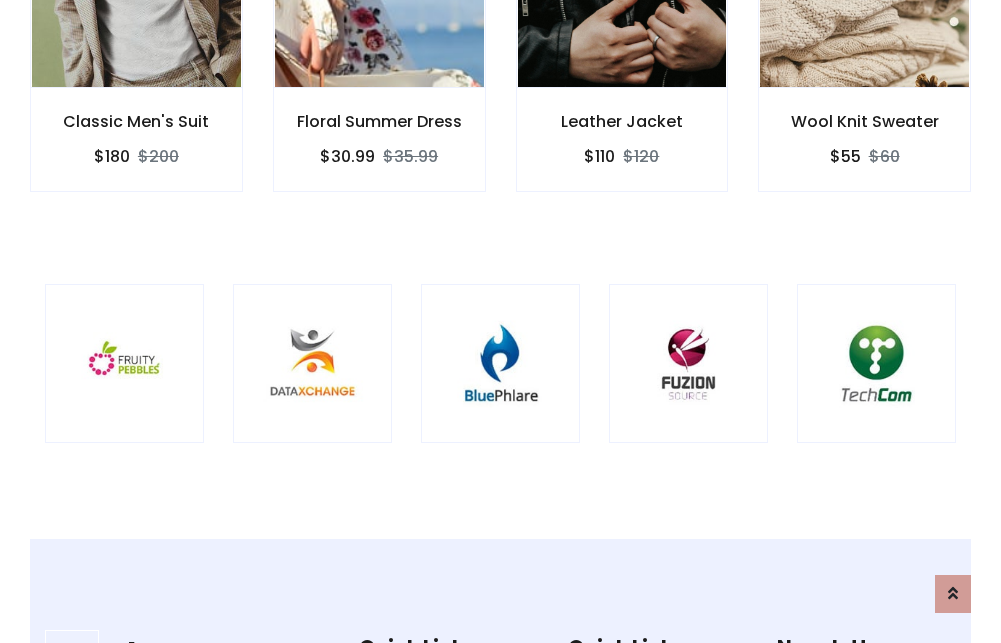 click at bounding box center (500, 363) 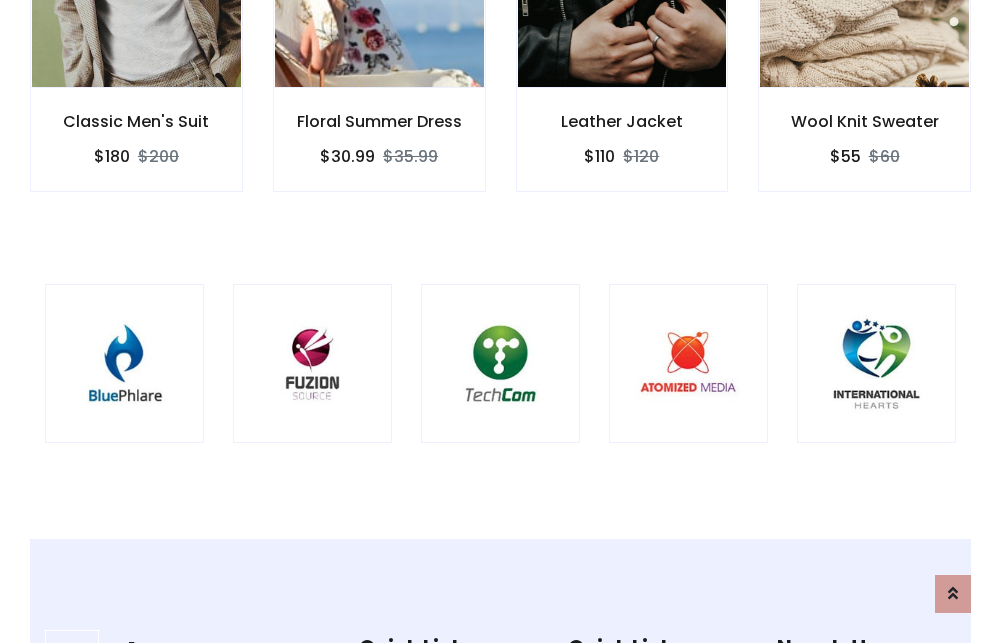 click at bounding box center (500, 363) 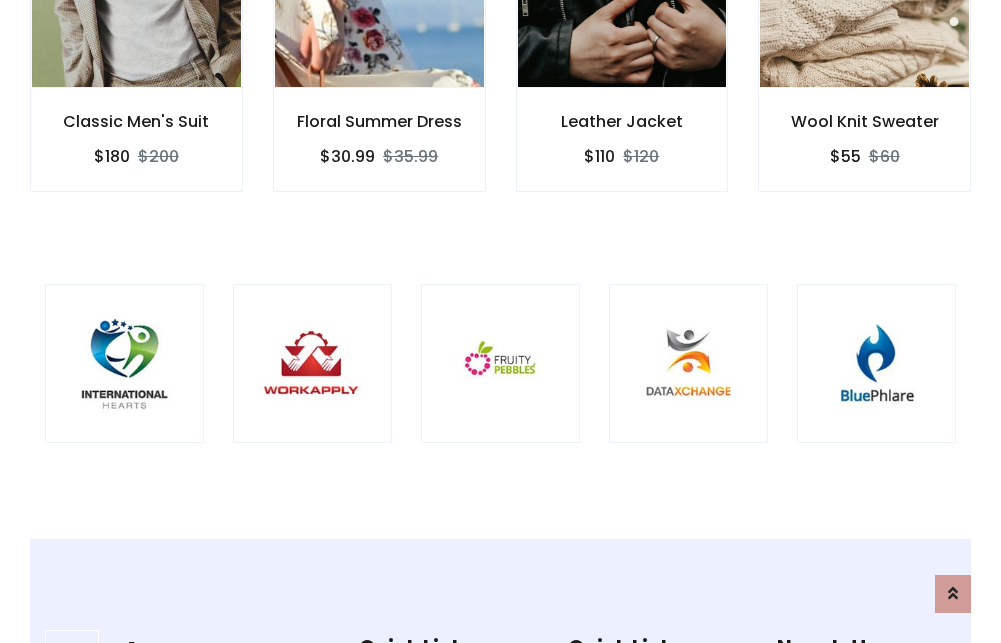 click at bounding box center (500, 363) 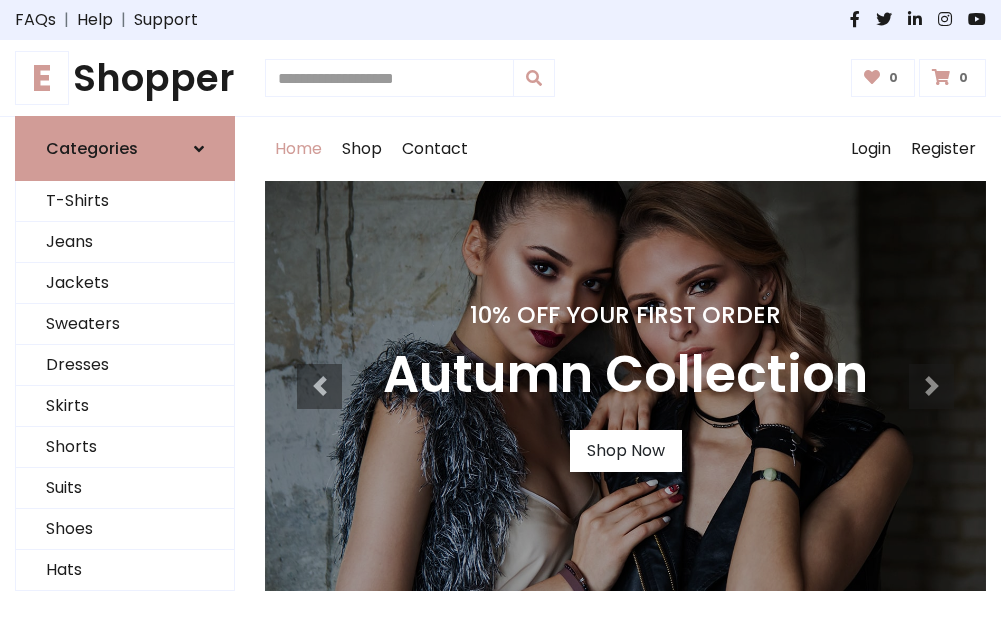 scroll, scrollTop: 0, scrollLeft: 0, axis: both 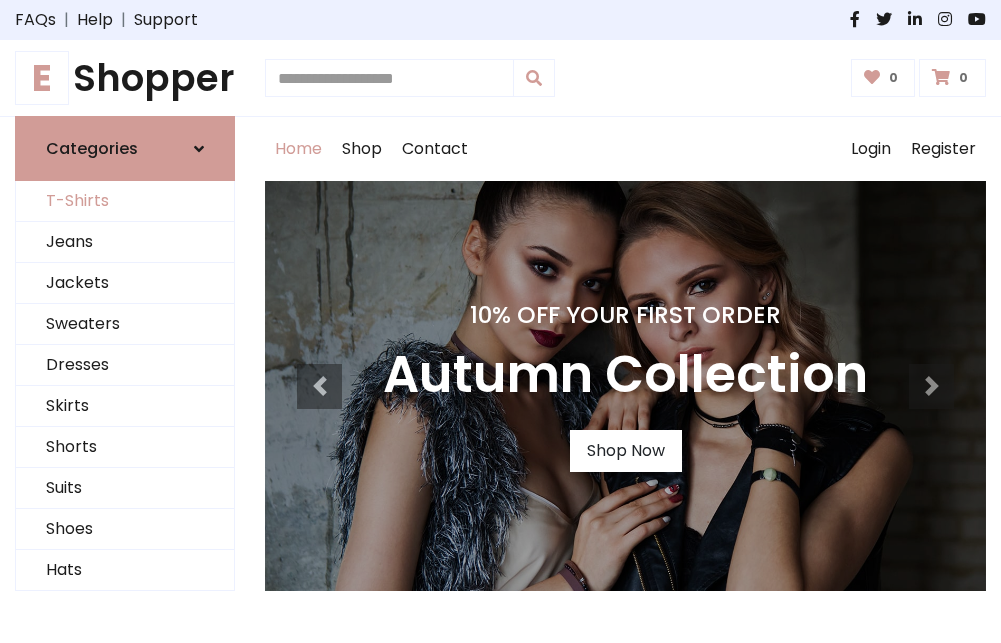 click on "T-Shirts" at bounding box center [125, 201] 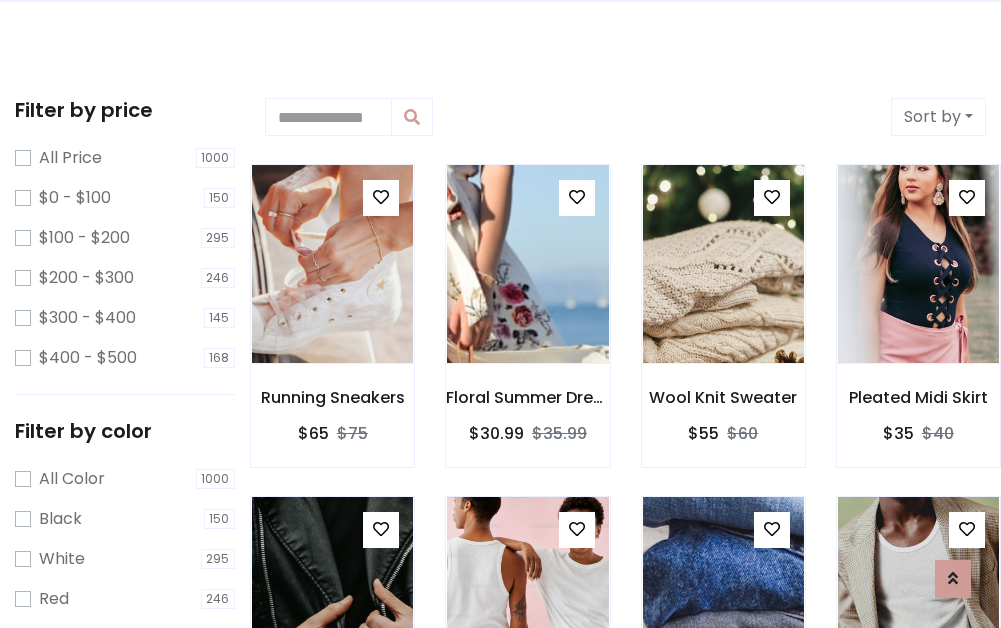 scroll, scrollTop: 0, scrollLeft: 0, axis: both 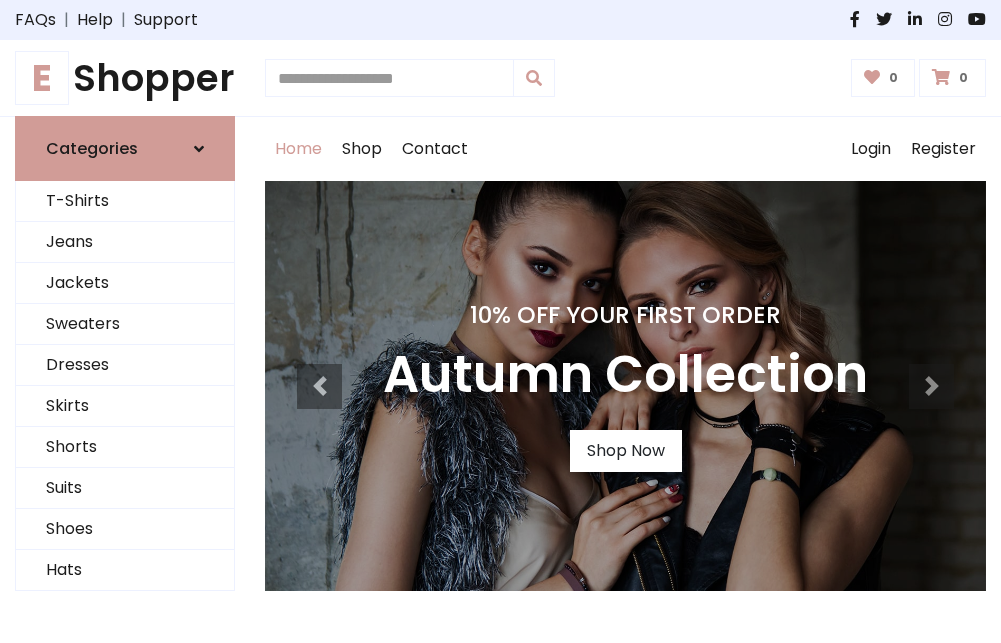 click on "E Shopper" at bounding box center [125, 78] 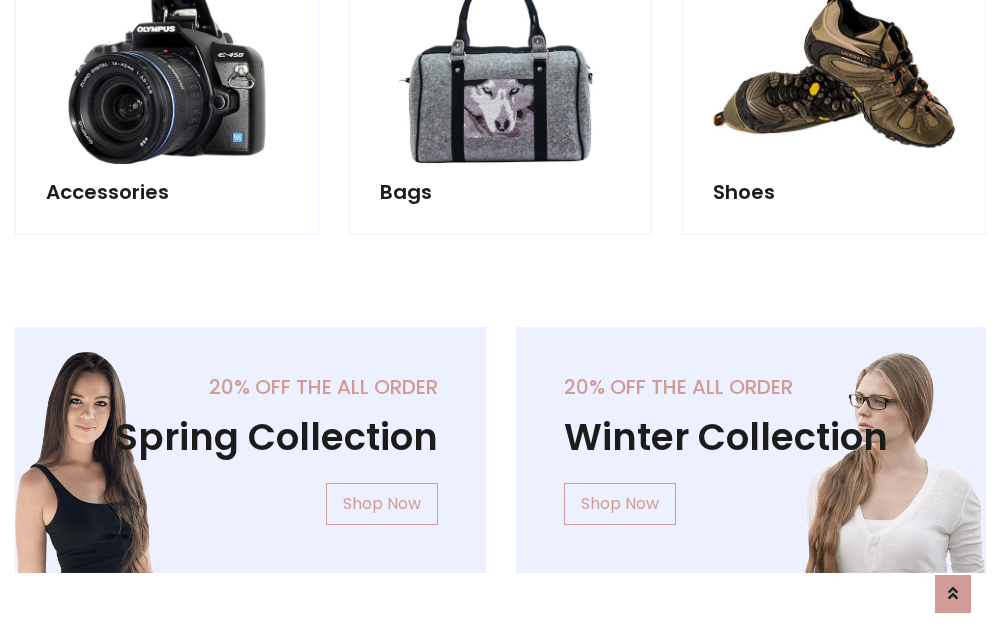 scroll, scrollTop: 1943, scrollLeft: 0, axis: vertical 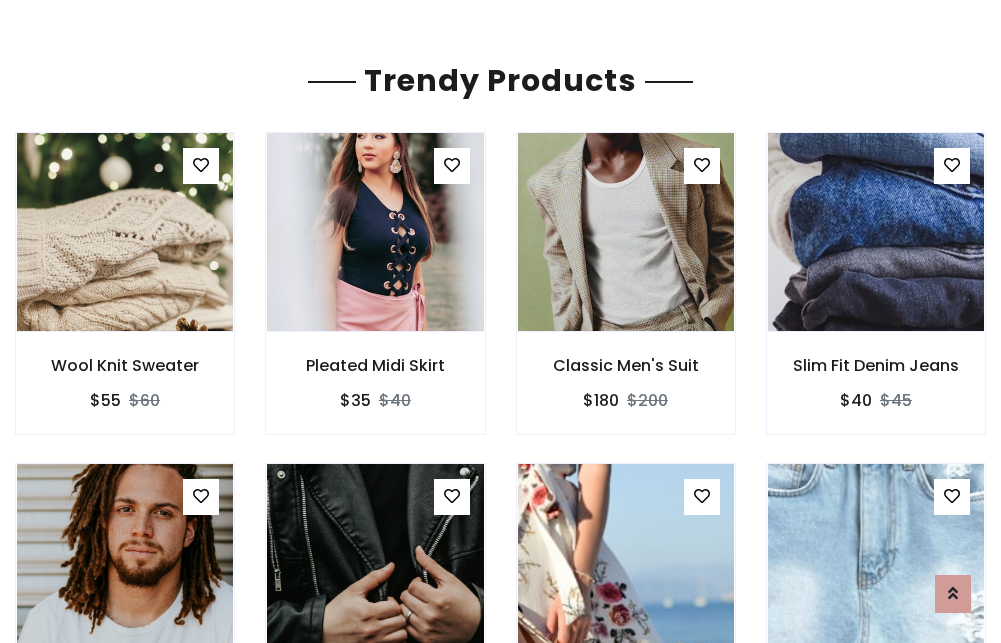 click on "Shop" at bounding box center [362, -1794] 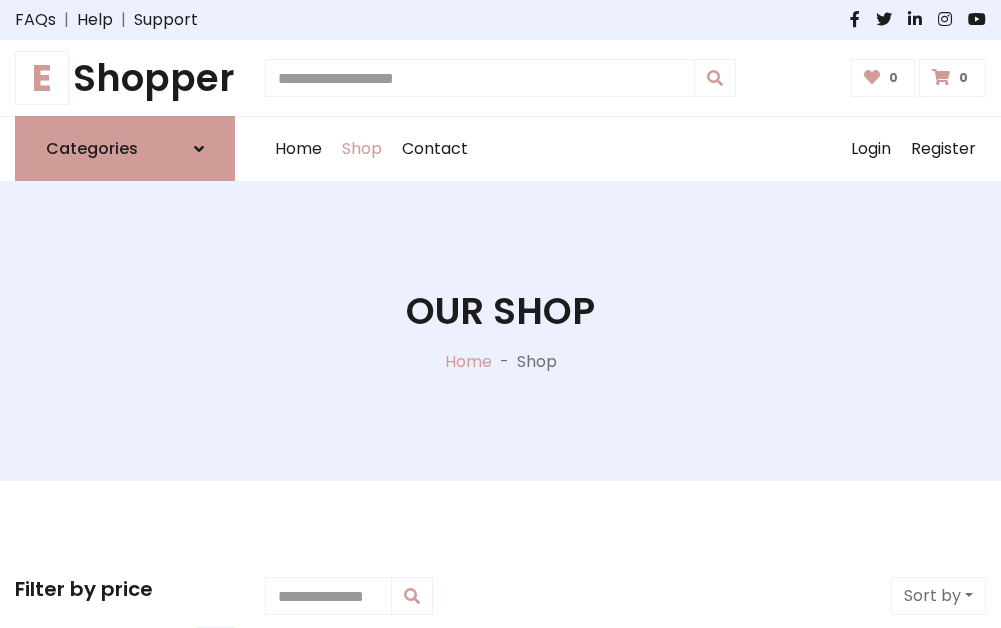 scroll, scrollTop: 0, scrollLeft: 0, axis: both 